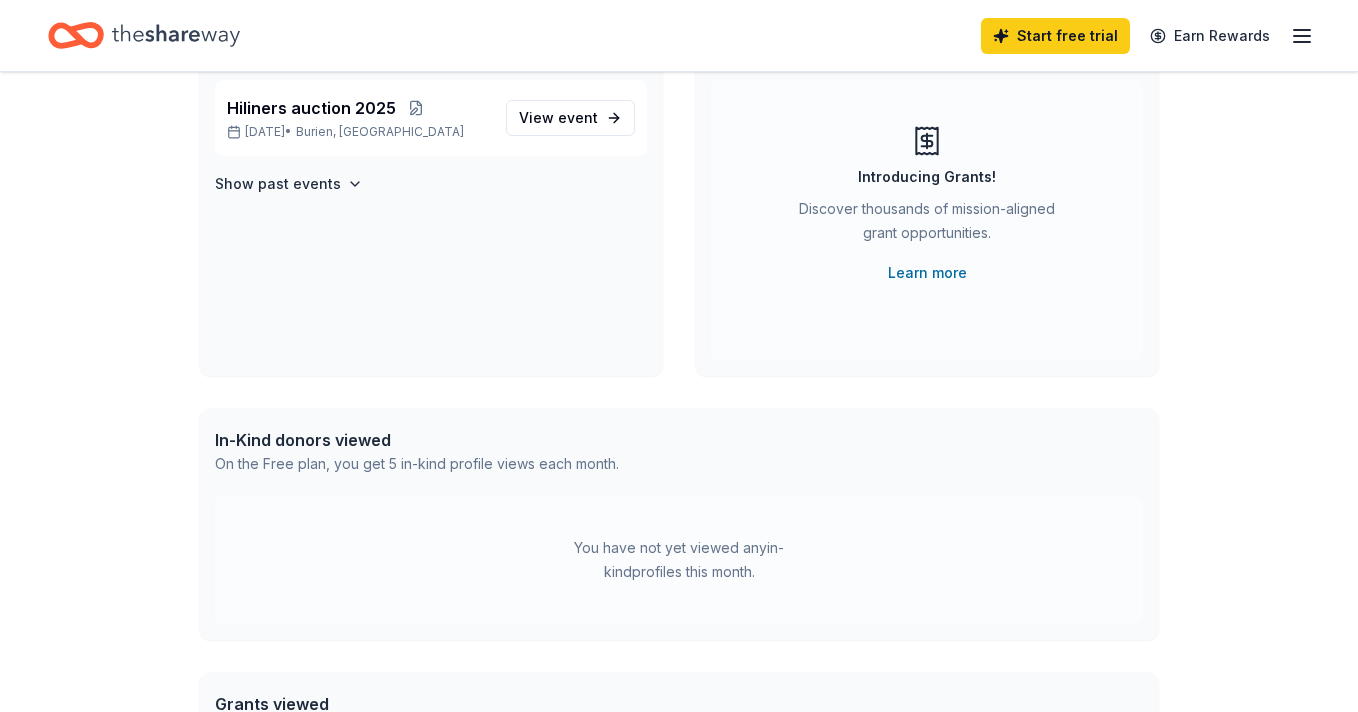 scroll, scrollTop: 0, scrollLeft: 0, axis: both 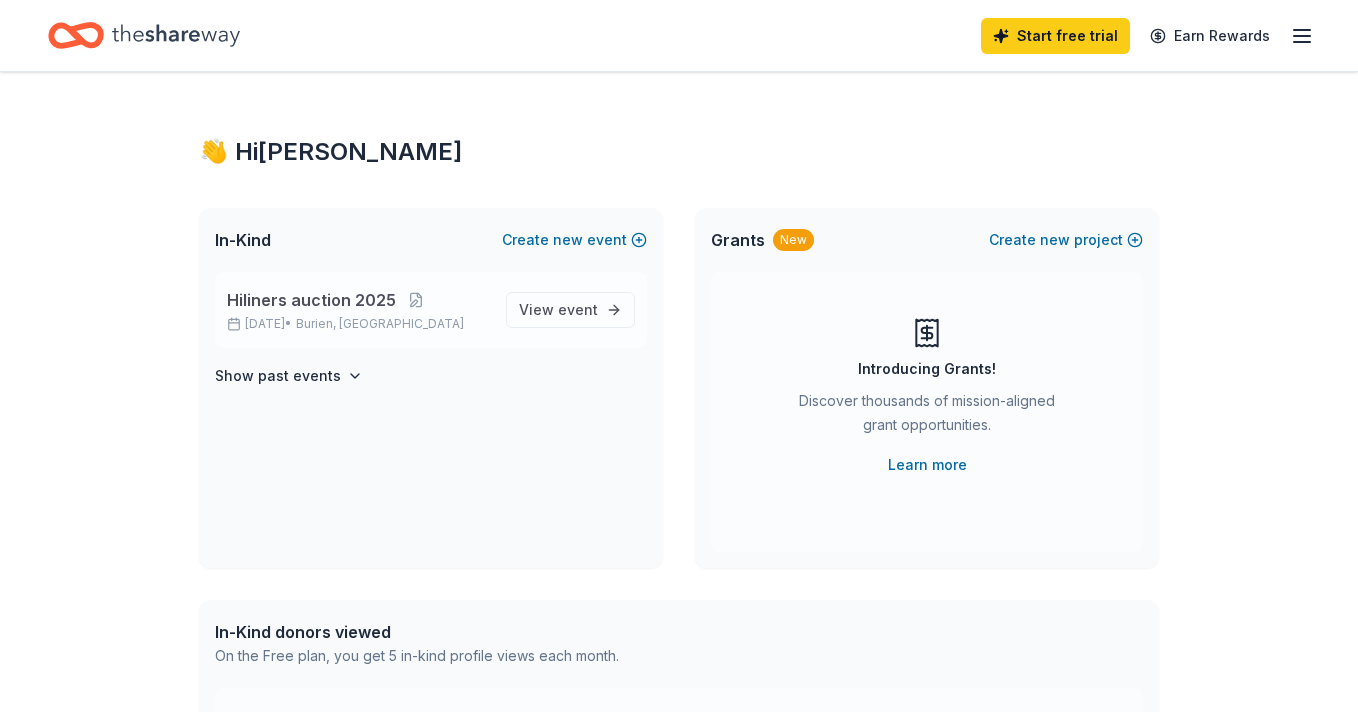 click on "Hiliners auction 2025" at bounding box center [311, 300] 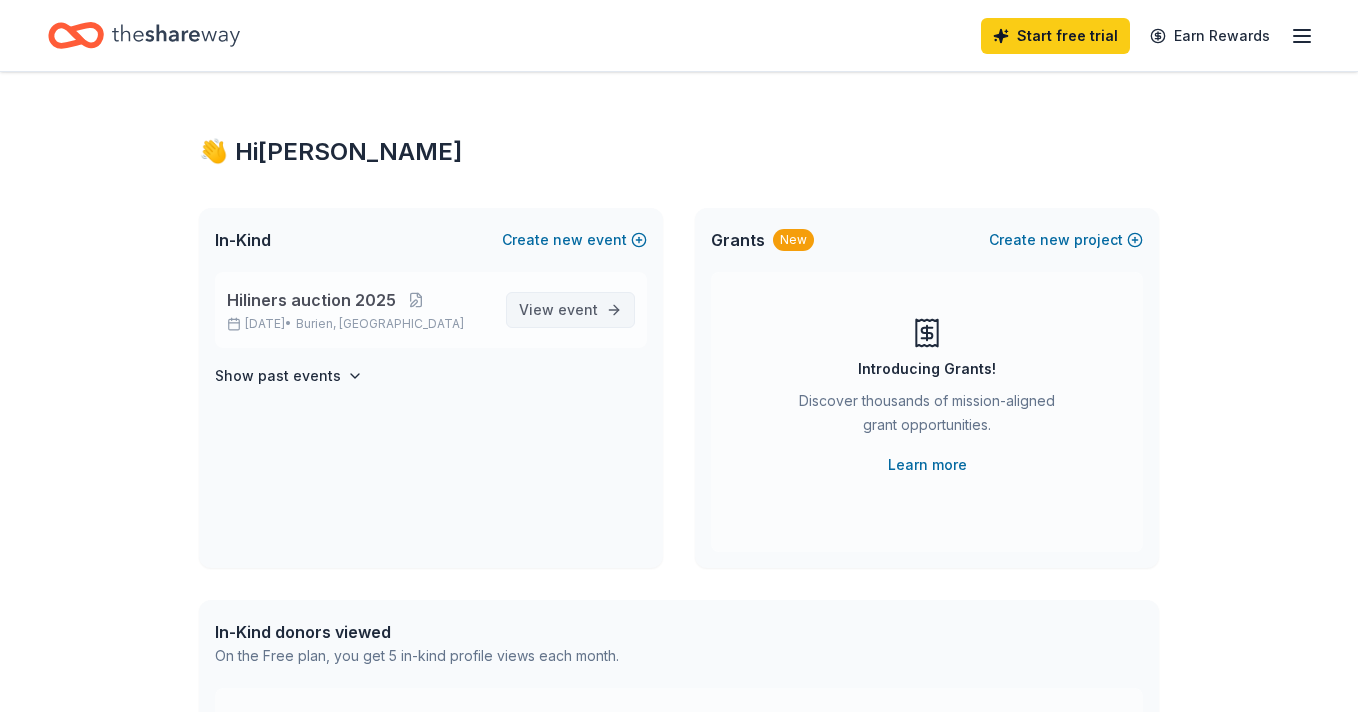 click on "event" at bounding box center (578, 309) 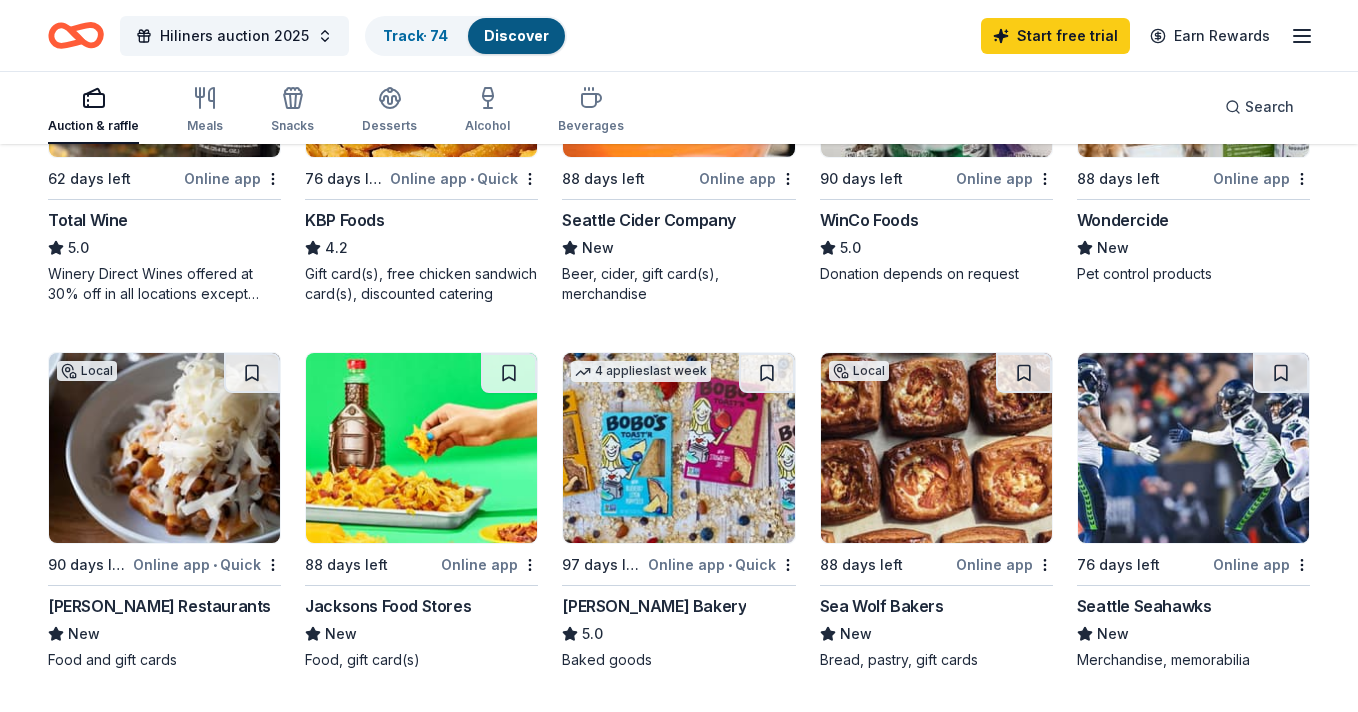 scroll, scrollTop: 1179, scrollLeft: 0, axis: vertical 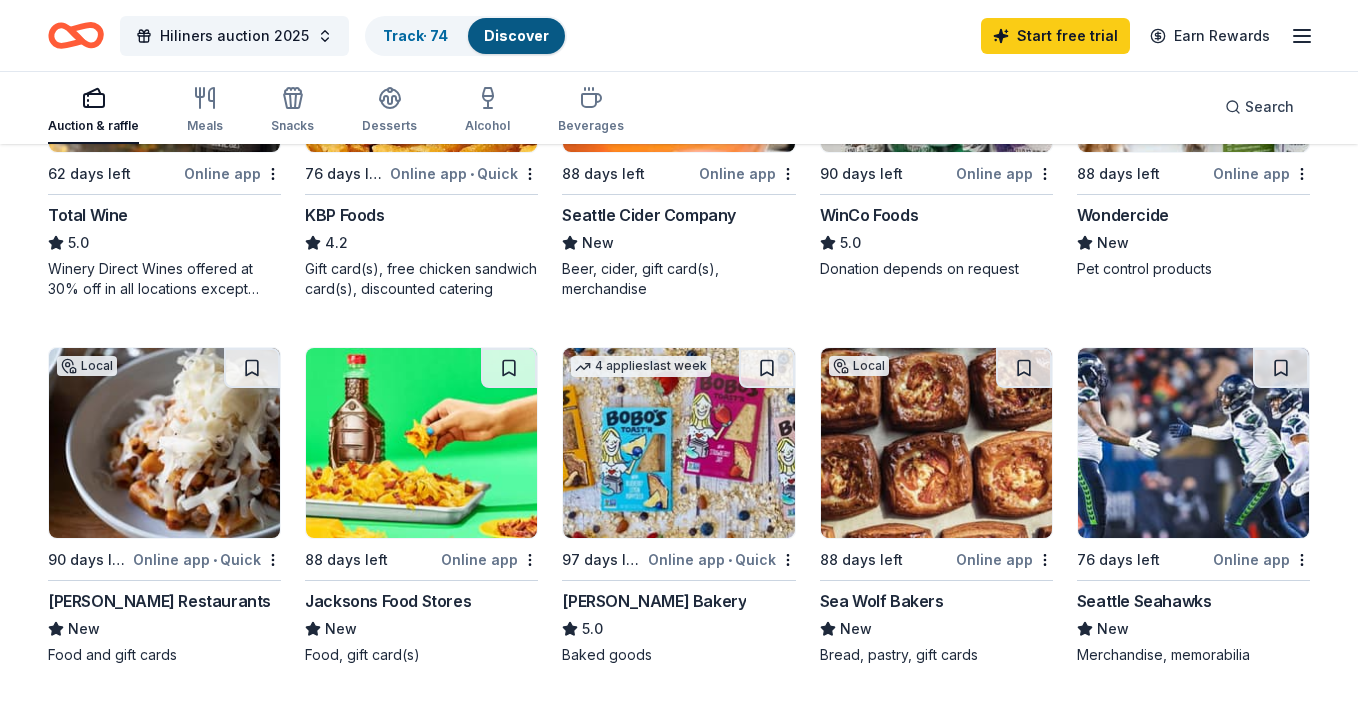 click at bounding box center (1193, 443) 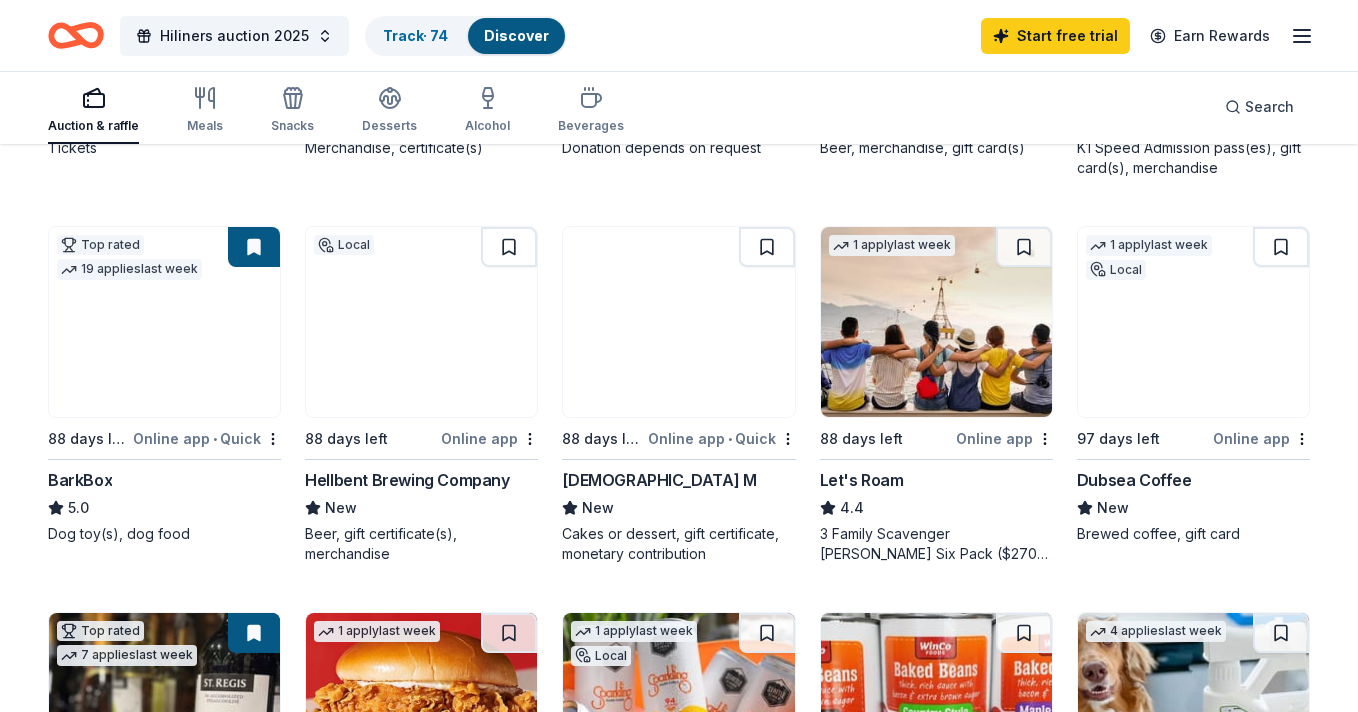 scroll, scrollTop: 0, scrollLeft: 0, axis: both 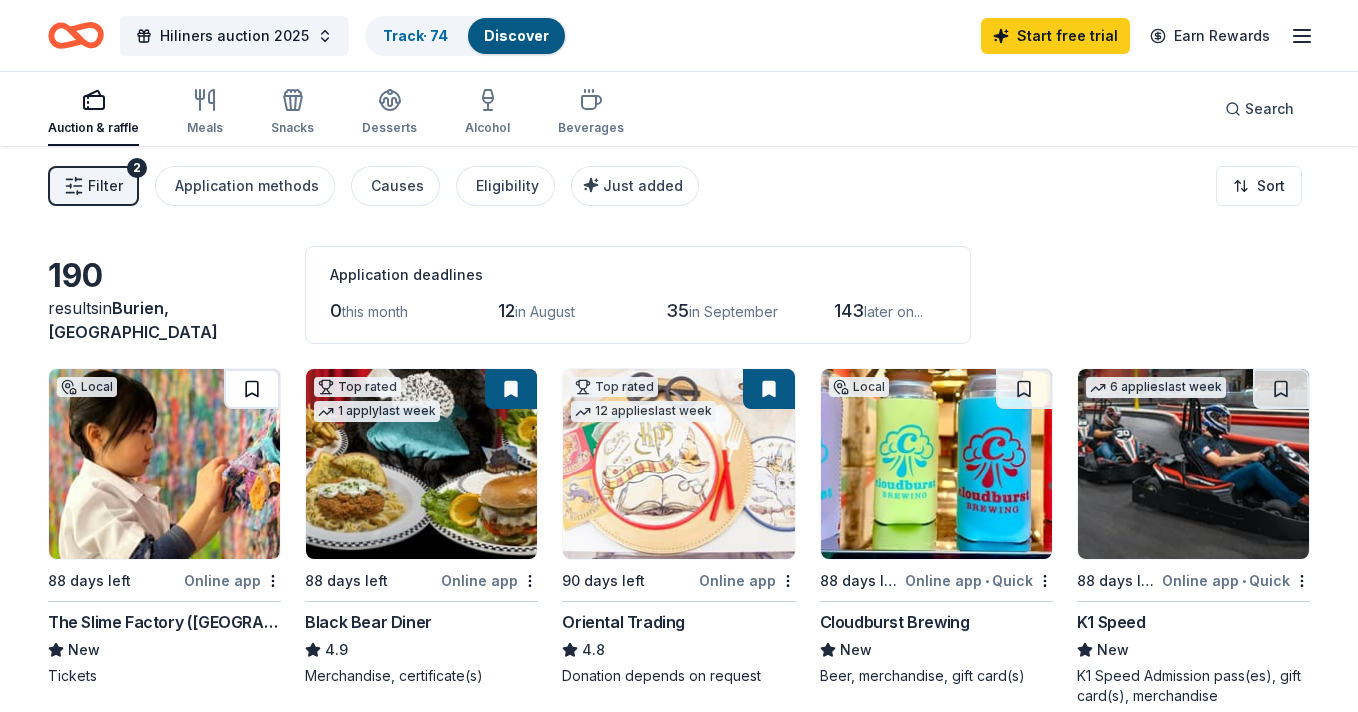 click at bounding box center [252, 389] 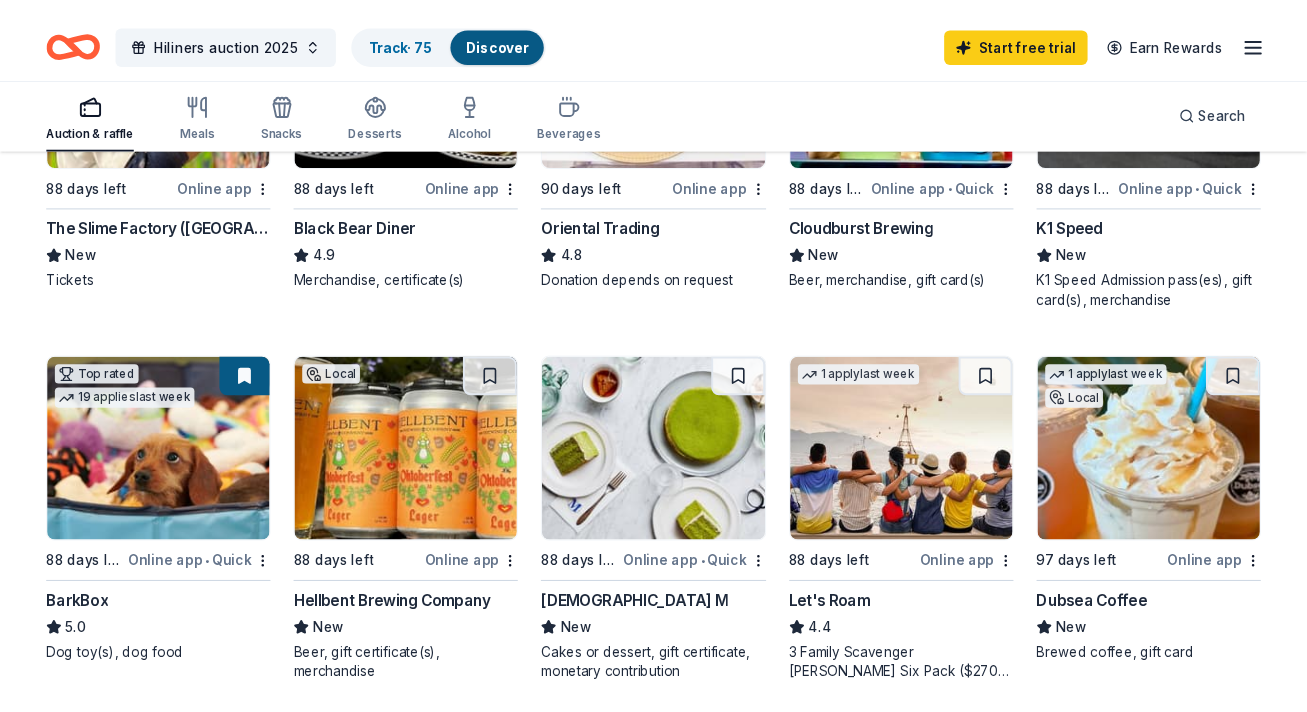 scroll, scrollTop: 400, scrollLeft: 0, axis: vertical 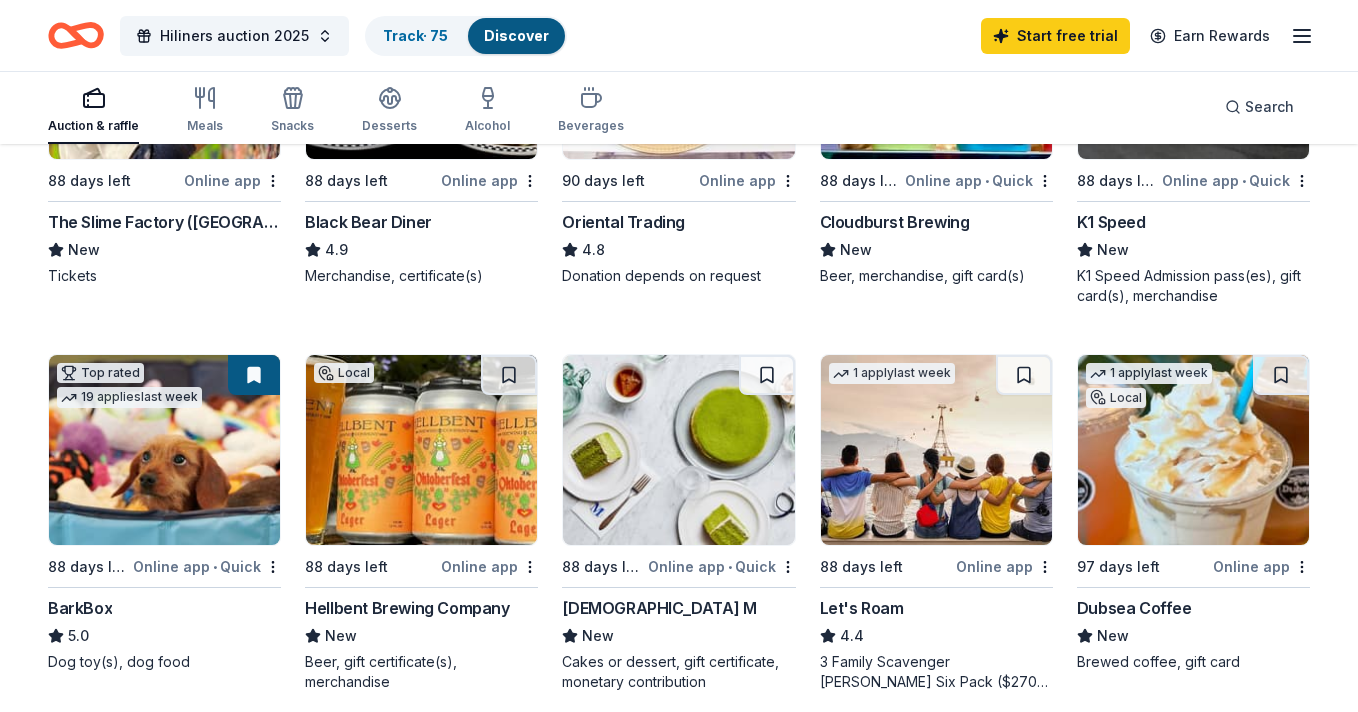 click at bounding box center [164, 450] 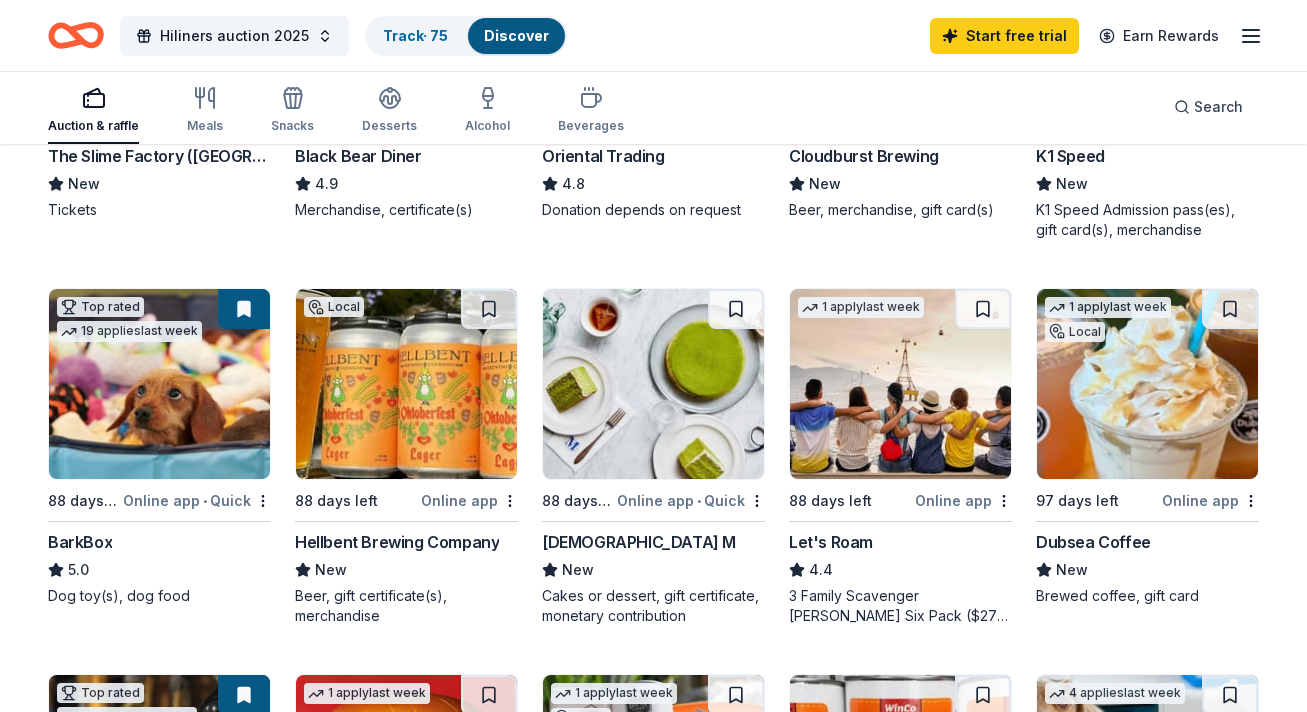 scroll, scrollTop: 460, scrollLeft: 0, axis: vertical 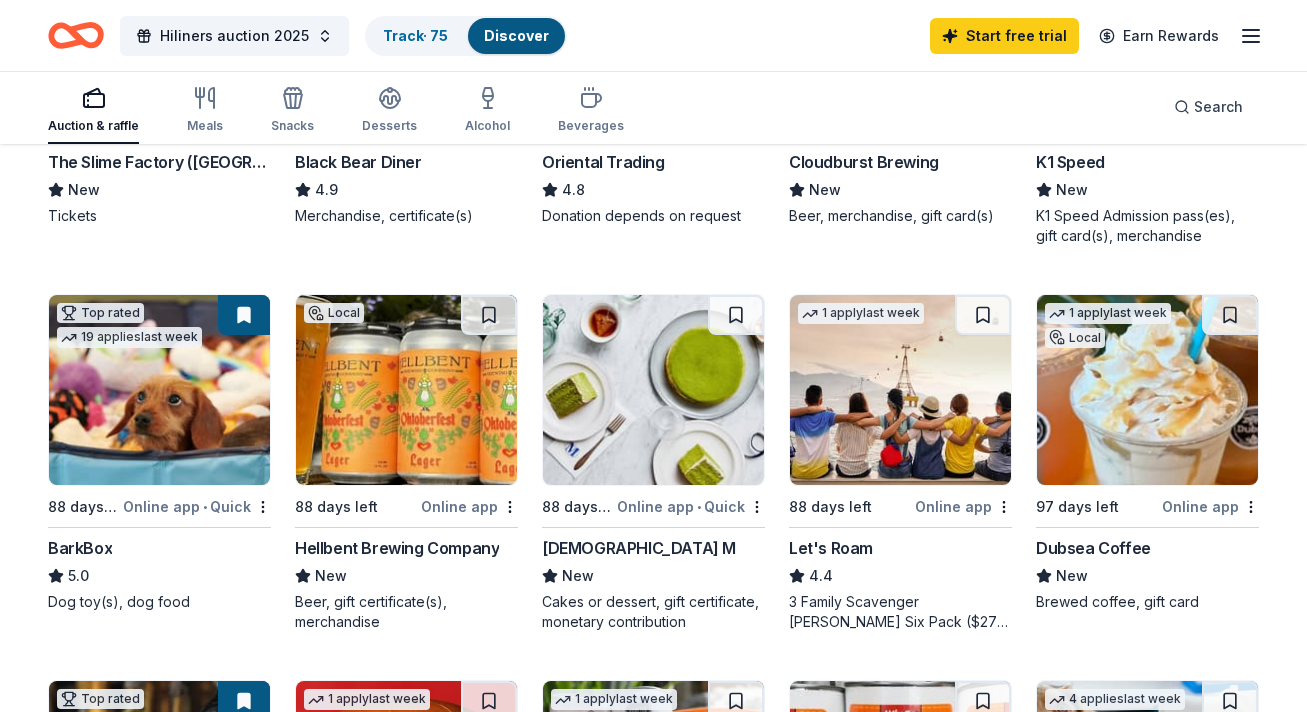 click on "1   apply  last week" at bounding box center (861, 311) 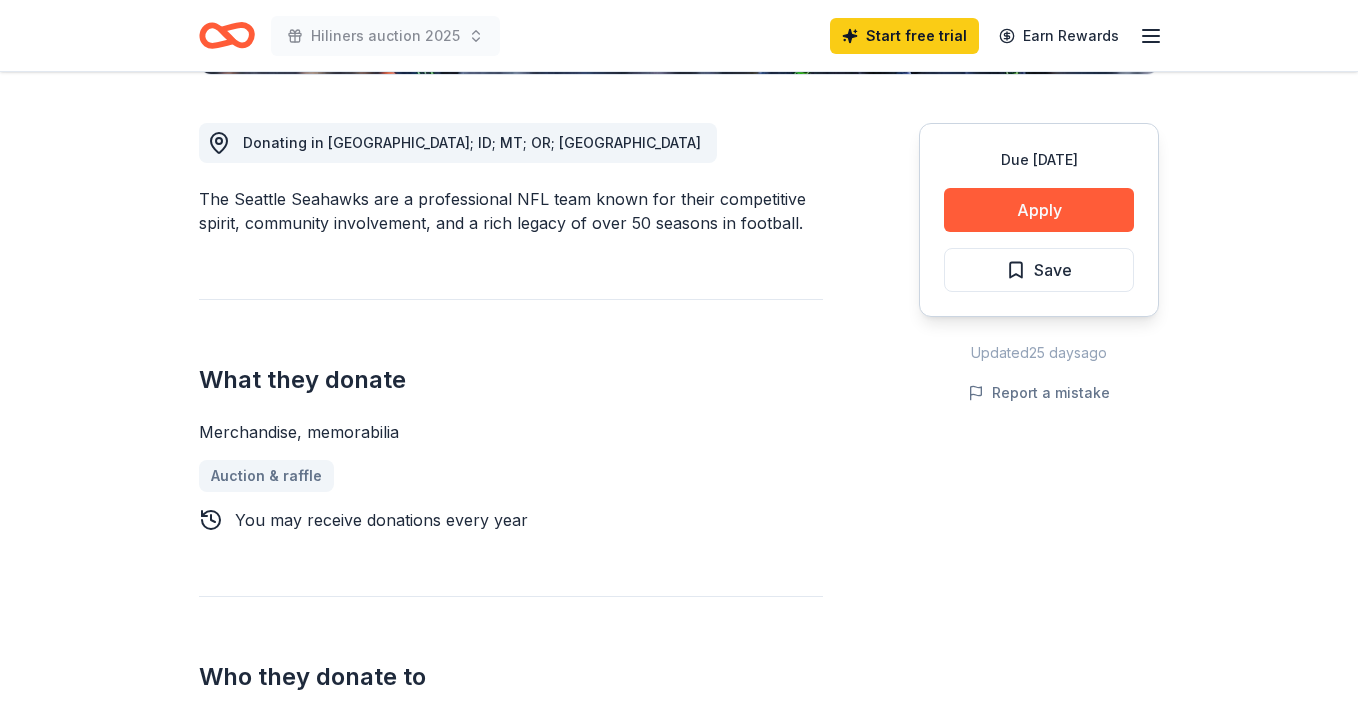 scroll, scrollTop: 535, scrollLeft: 0, axis: vertical 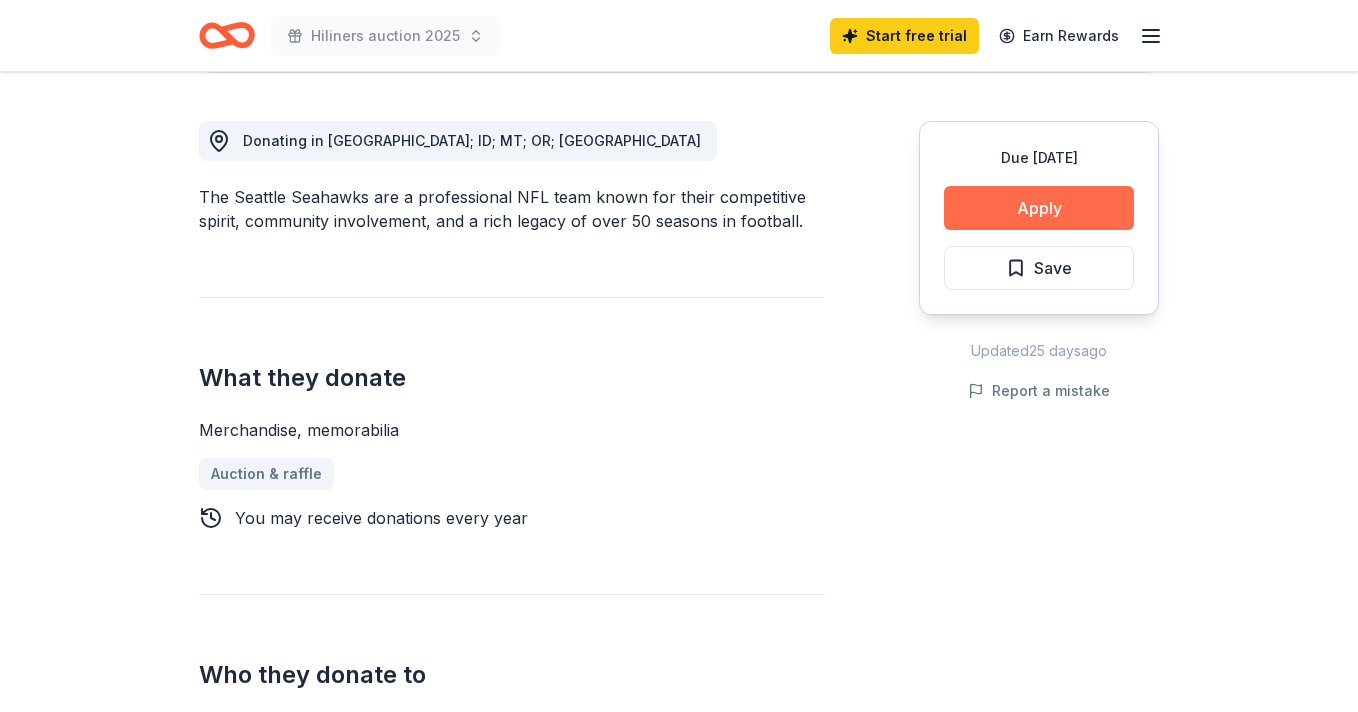 click on "Apply" at bounding box center (1039, 208) 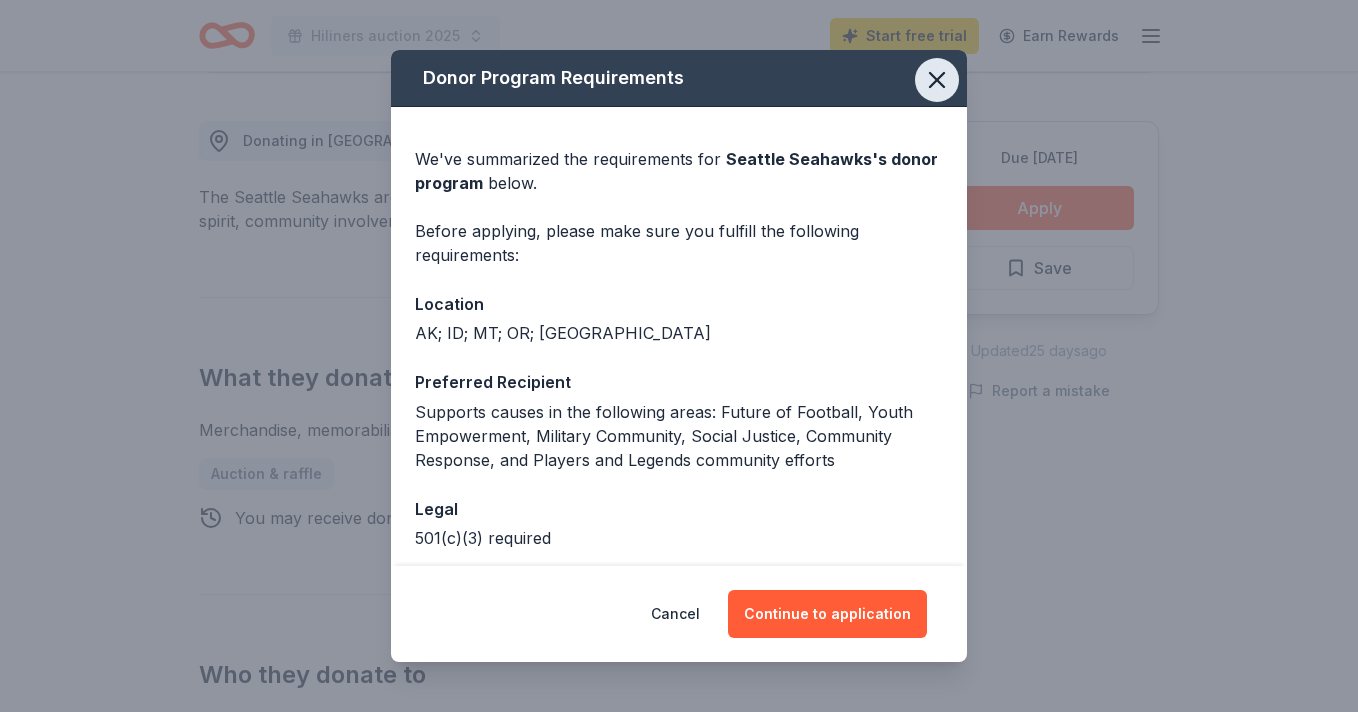 click 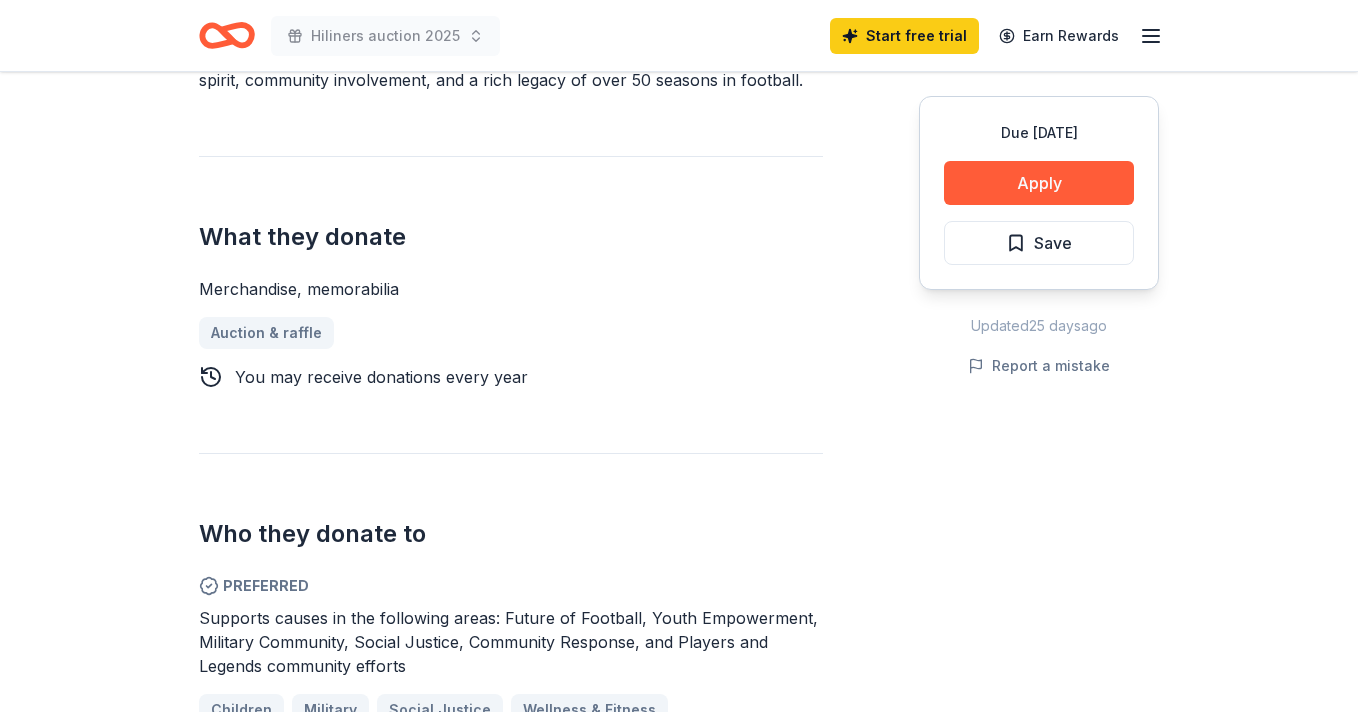 scroll, scrollTop: 673, scrollLeft: 0, axis: vertical 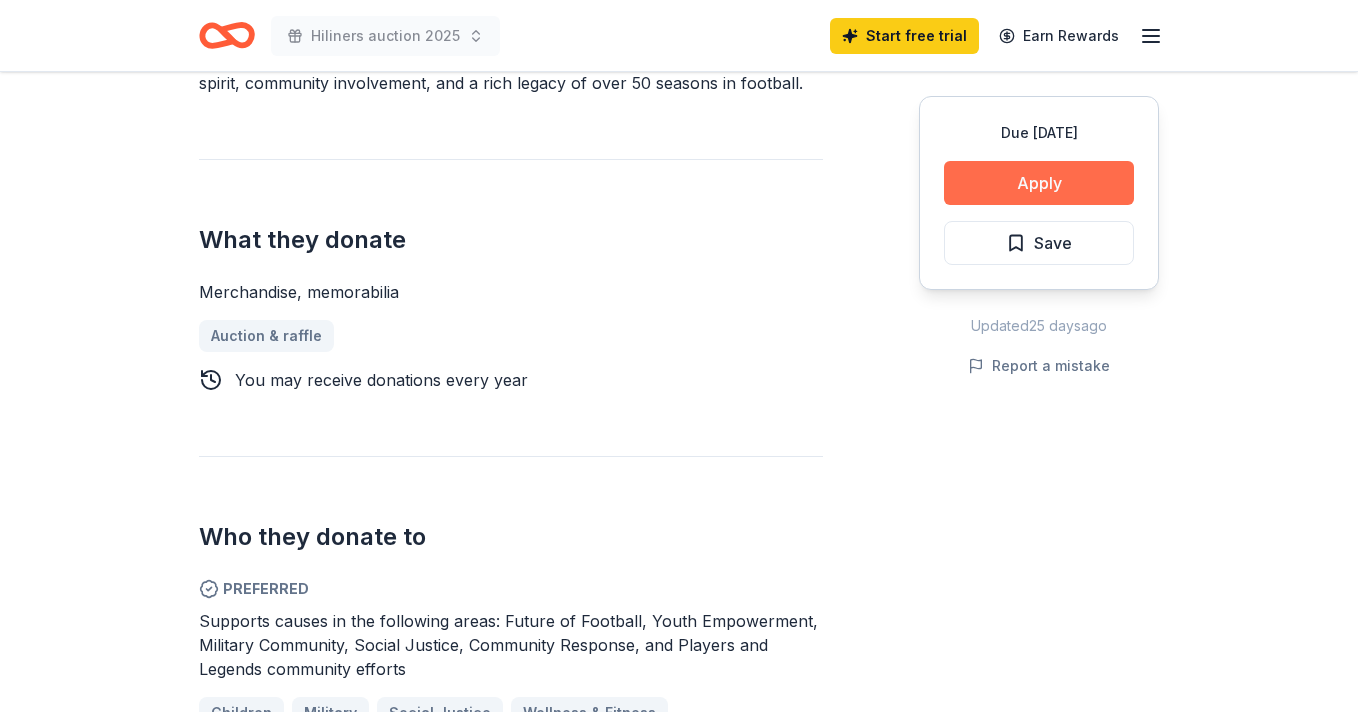 click on "Apply" at bounding box center (1039, 183) 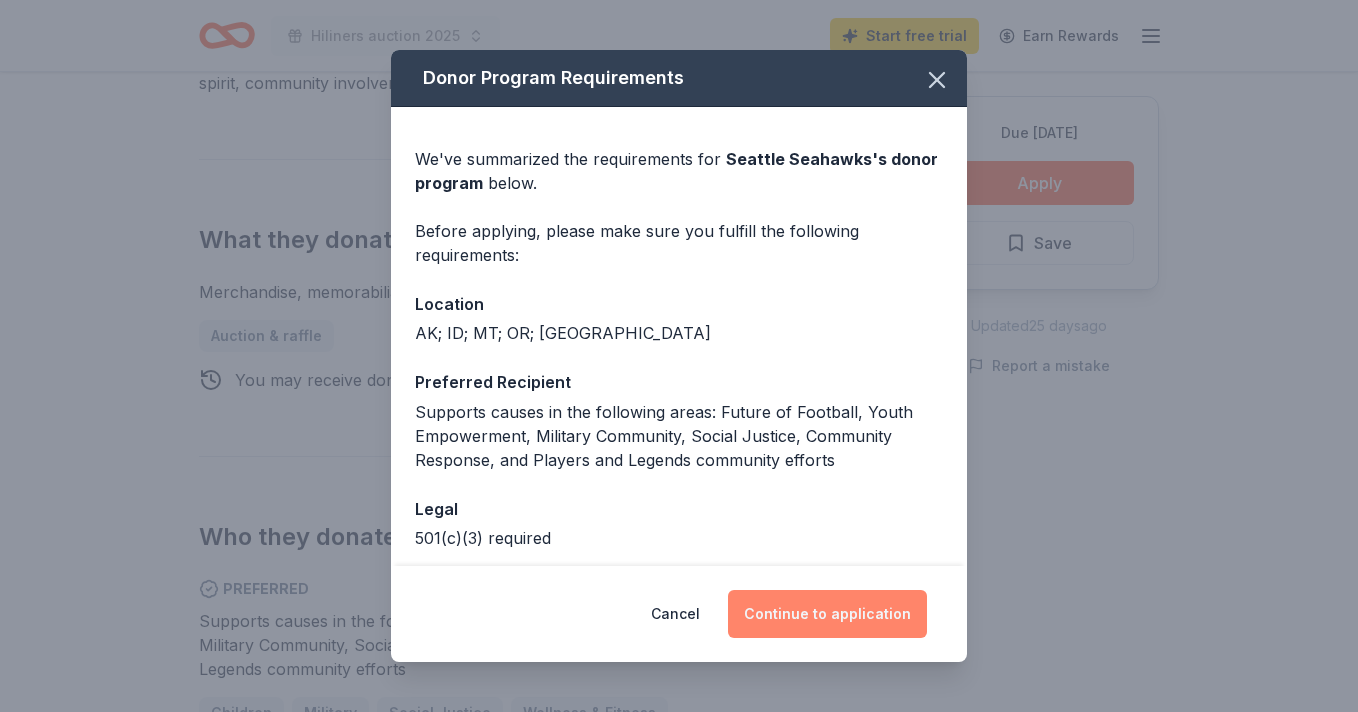 click on "Continue to application" at bounding box center (827, 614) 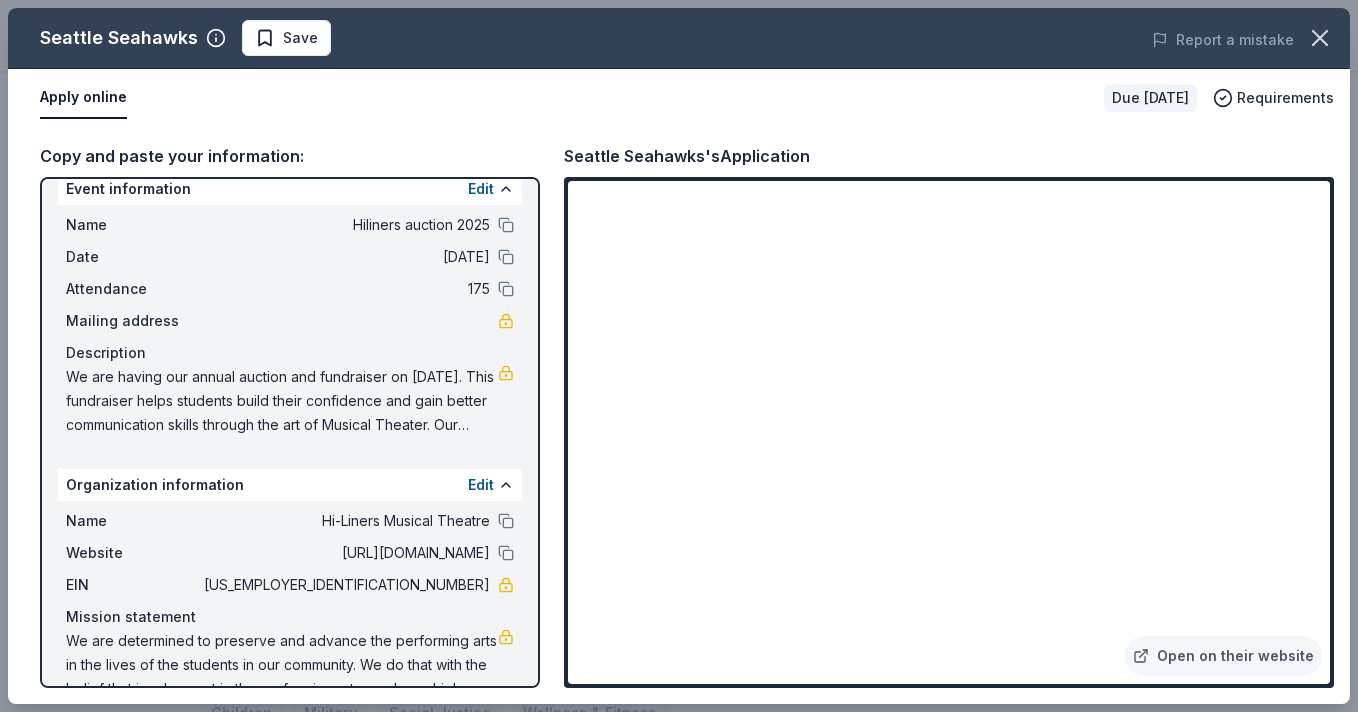 scroll, scrollTop: 0, scrollLeft: 0, axis: both 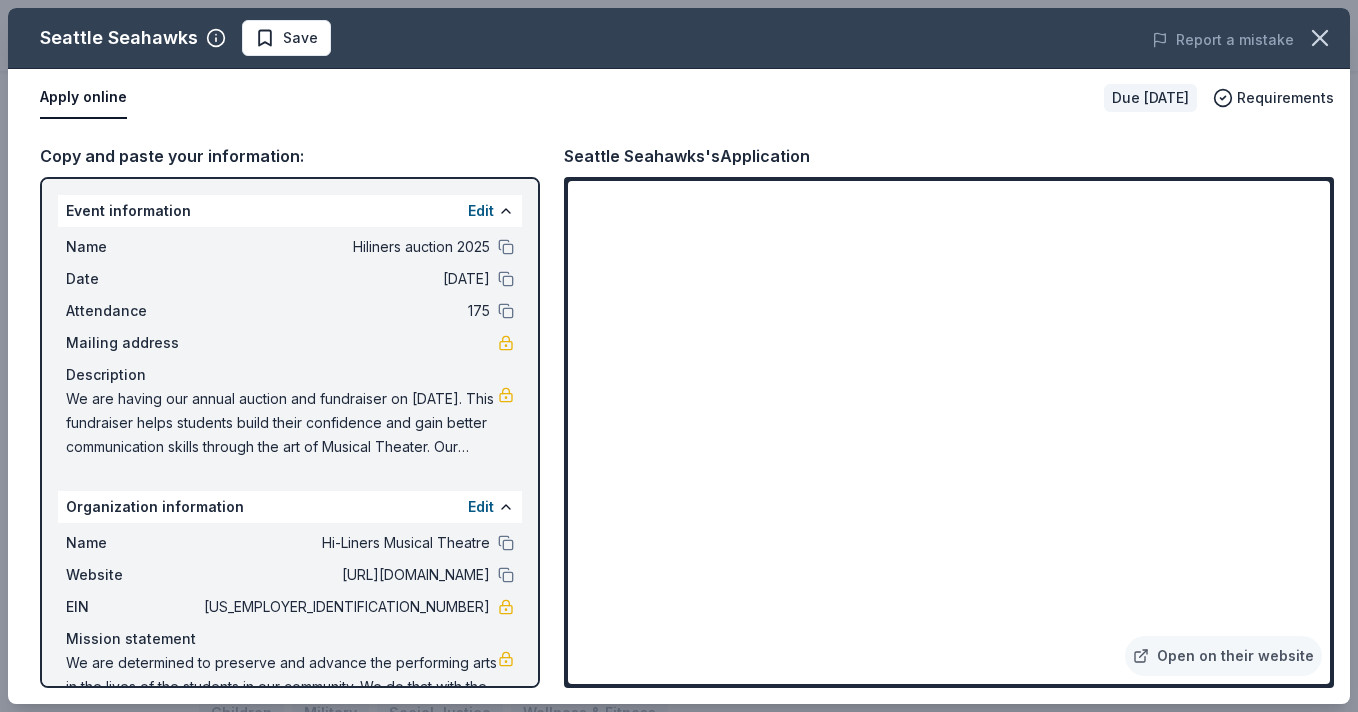 click on "Copy and paste your information:" at bounding box center (290, 156) 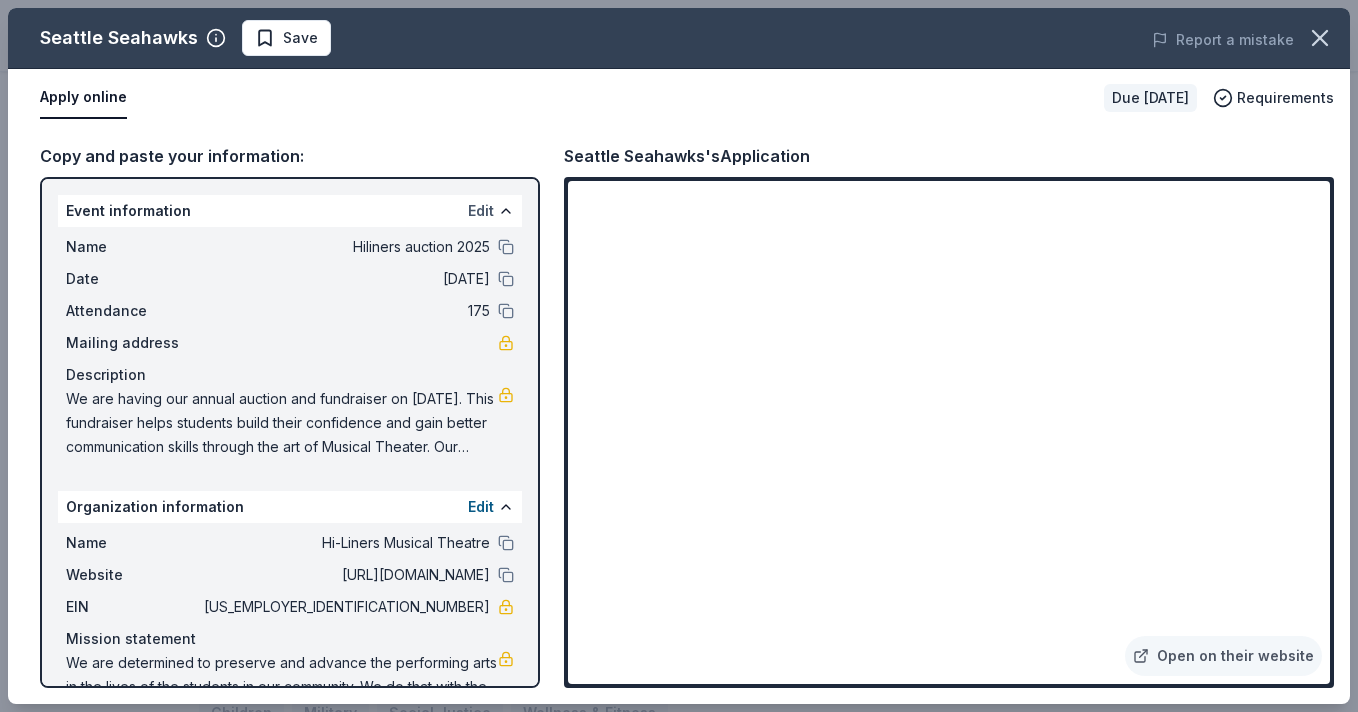 click on "Edit" at bounding box center [481, 211] 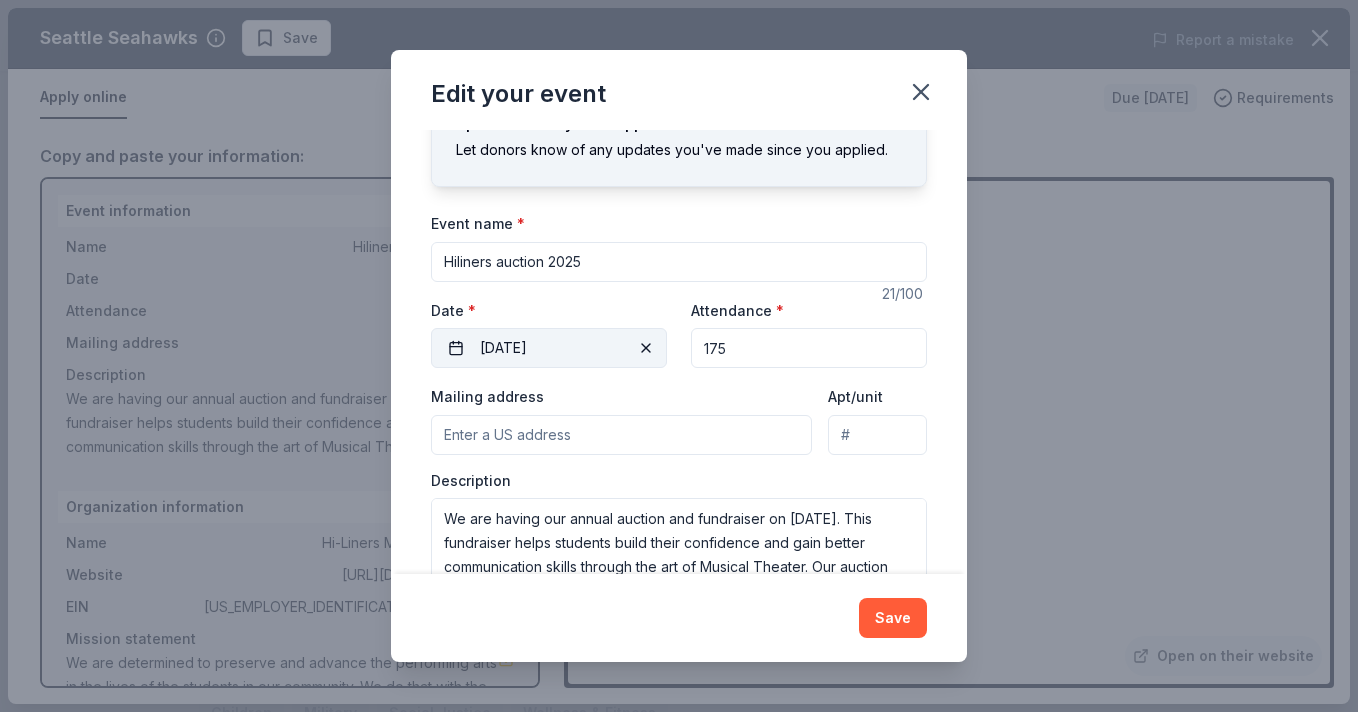 scroll, scrollTop: 125, scrollLeft: 0, axis: vertical 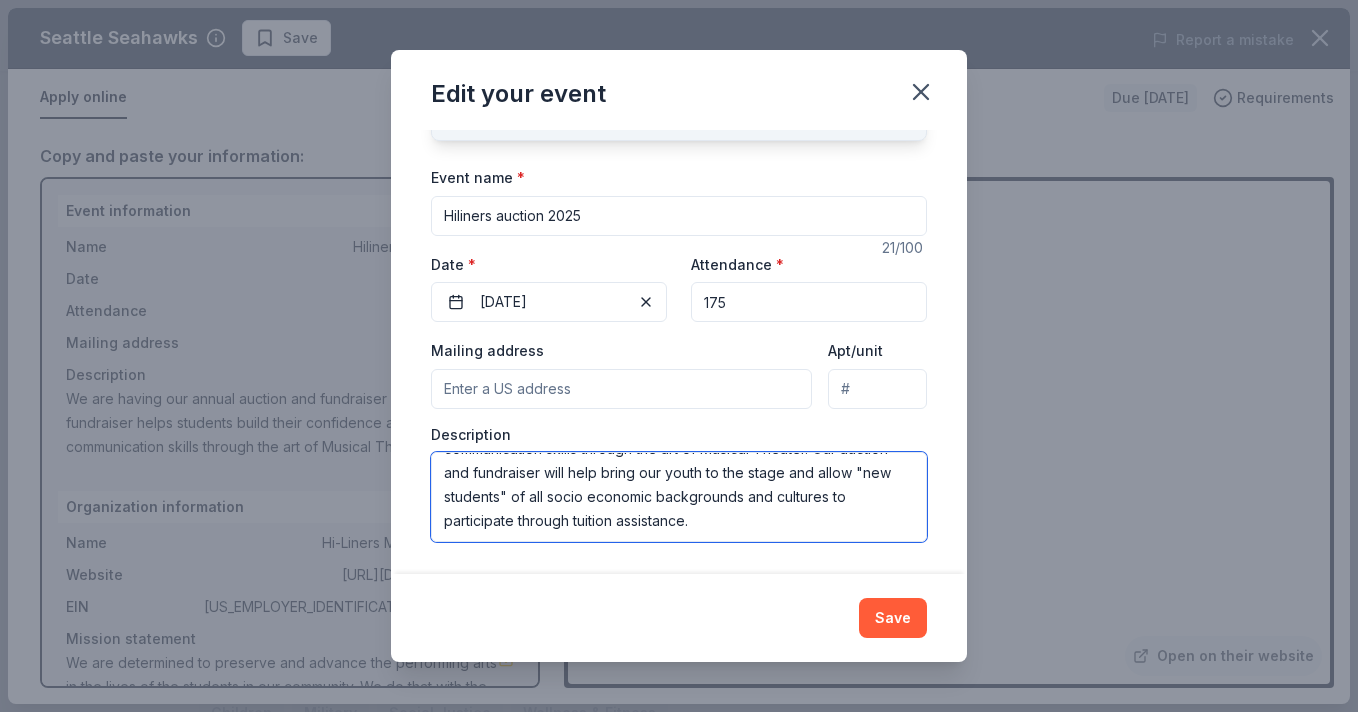 drag, startPoint x: 447, startPoint y: 463, endPoint x: 900, endPoint y: 577, distance: 467.12418 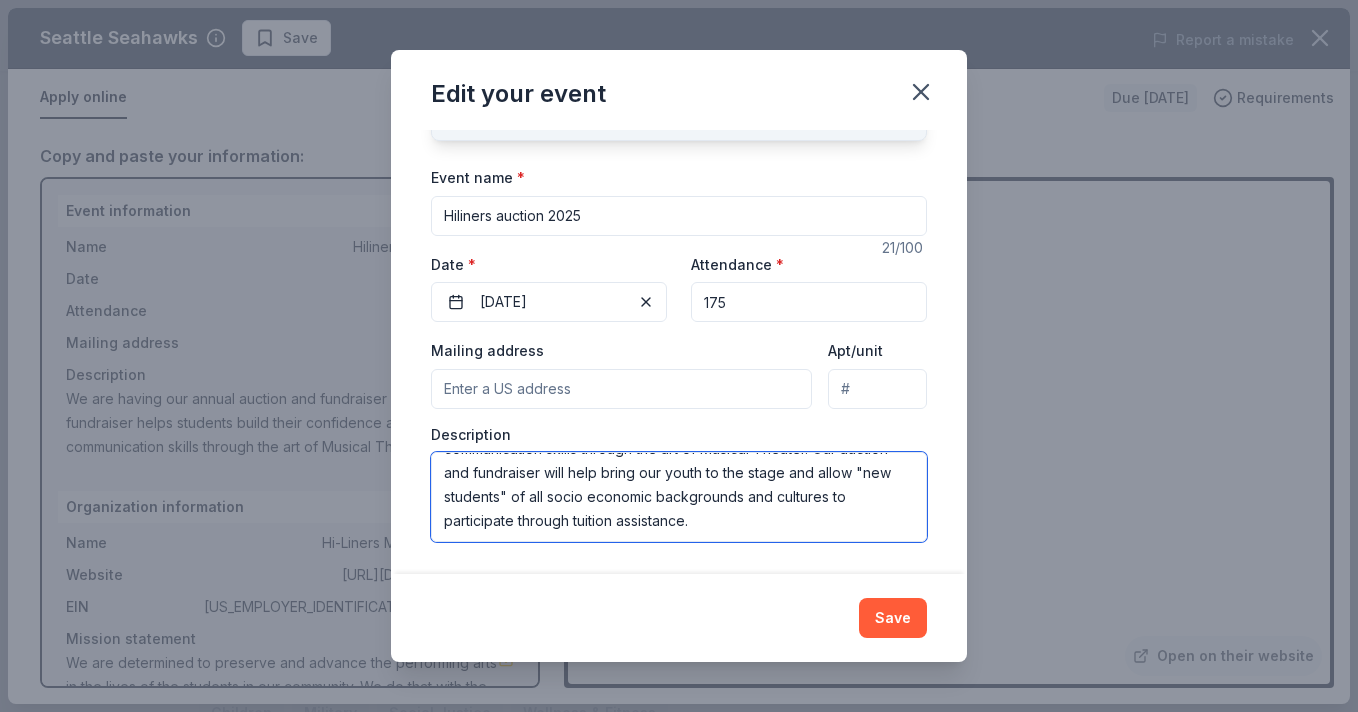 click on "Edit your   event Changes made here will update the Event too. Update donors you've applied to Let donors know of any updates you've made since you applied. Event name * Hiliners auction 2025 21 /100 Event website https://www.hi-liners.org/ Attendance * 175 Date * 11/01/2025 Mailing address Apt/unit Description We are having our annual auction and fundraiser on November 1, 2025. This fundraiser helps students build their confidence and gain better communication skills through the art of Musical Theater. Our auction and fundraiser will help bring our youth to the stage and allow "new students" of all socio economic backgrounds and cultures to participate through tuition assistance.  Save" at bounding box center (679, 356) 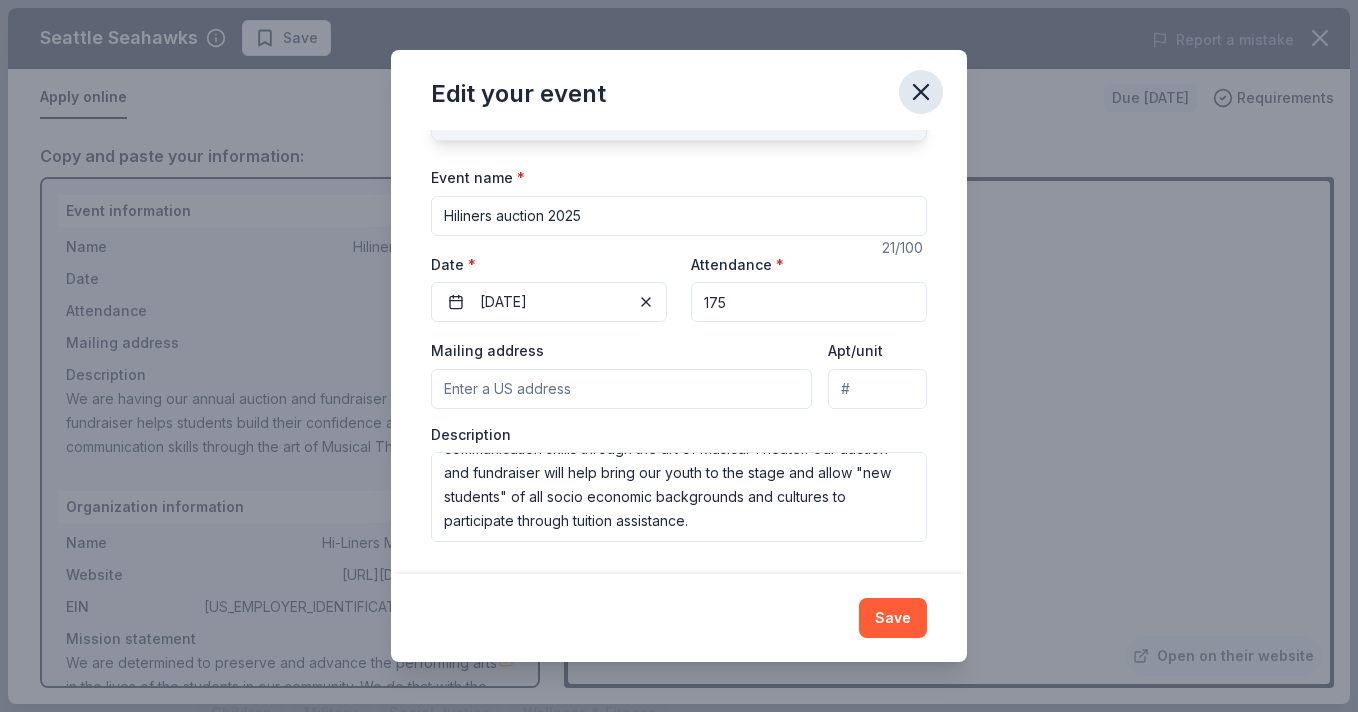 click 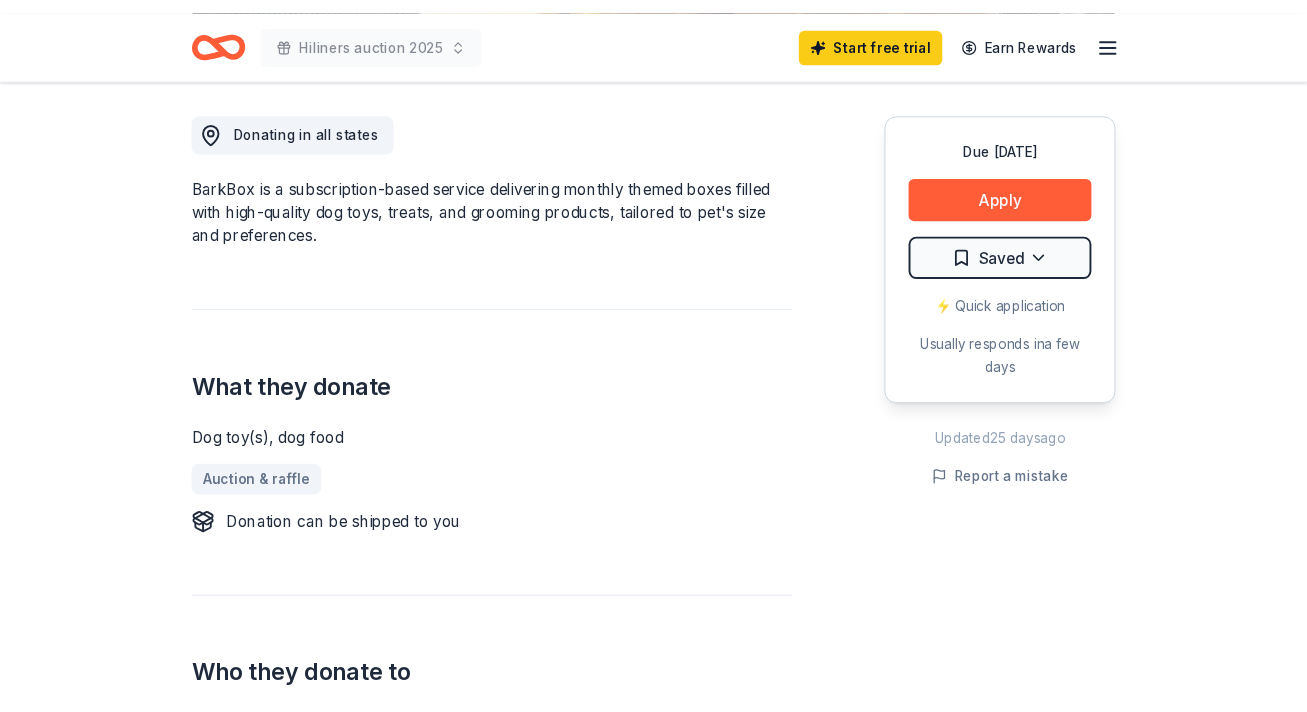 scroll, scrollTop: 578, scrollLeft: 0, axis: vertical 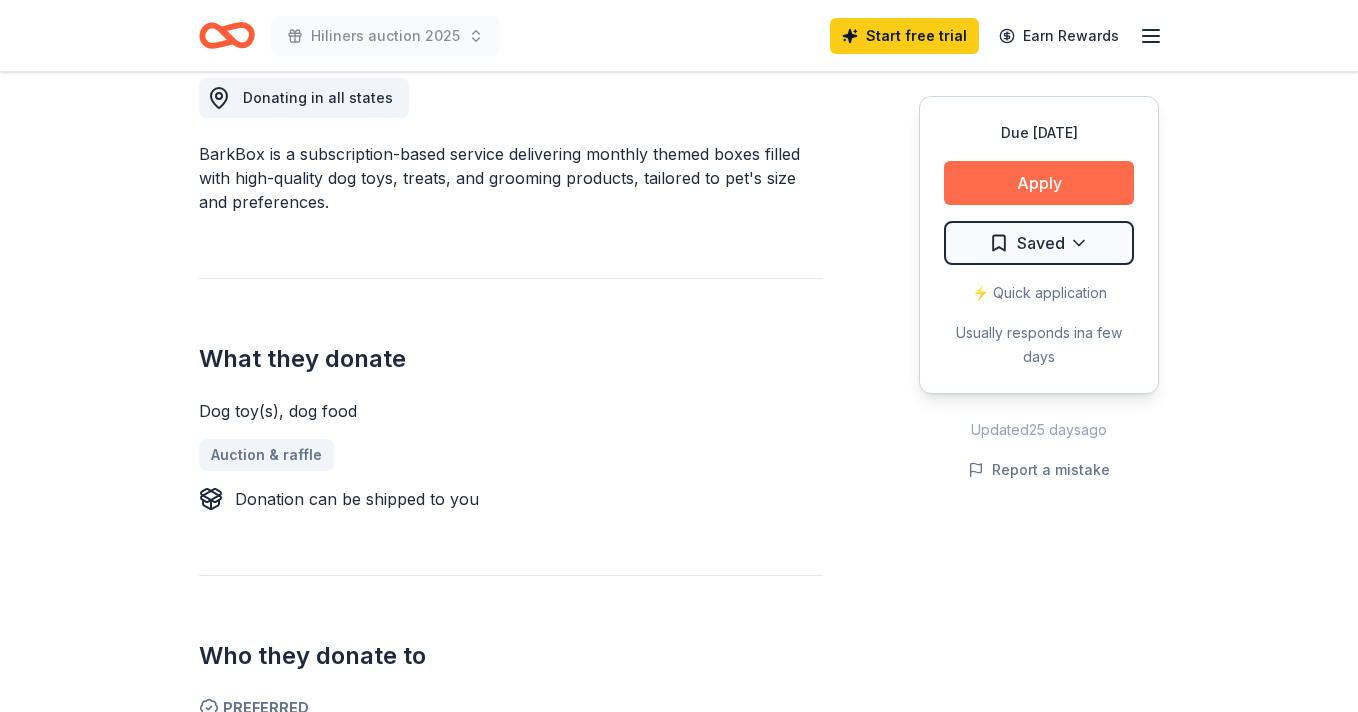 click on "Apply" at bounding box center [1039, 183] 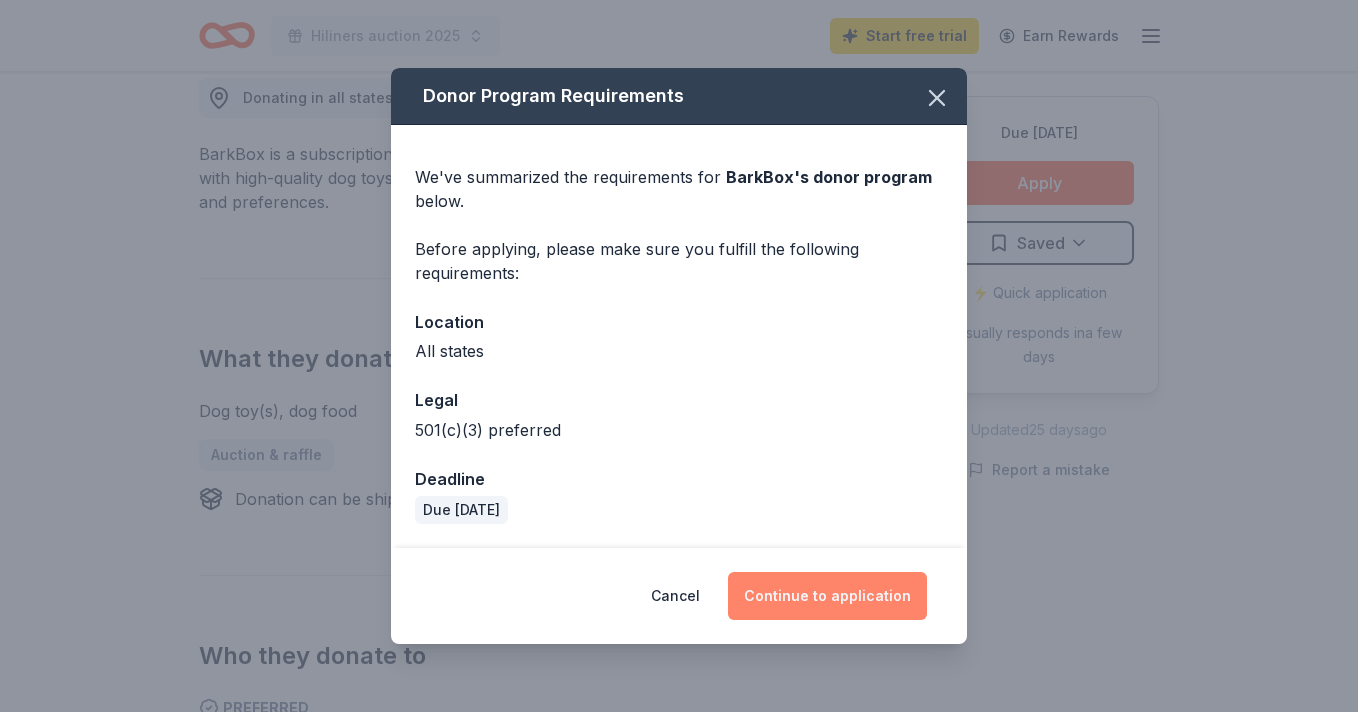 click on "Continue to application" at bounding box center [827, 596] 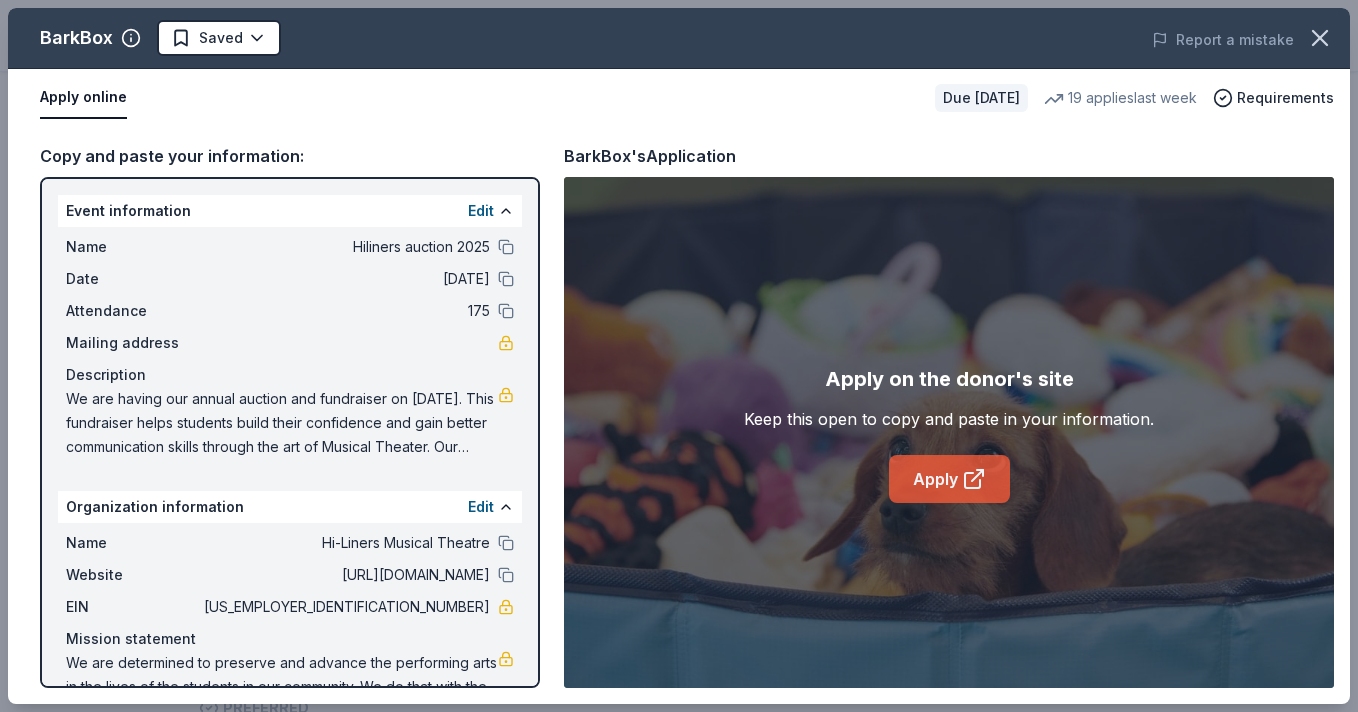 click on "Apply" at bounding box center (949, 479) 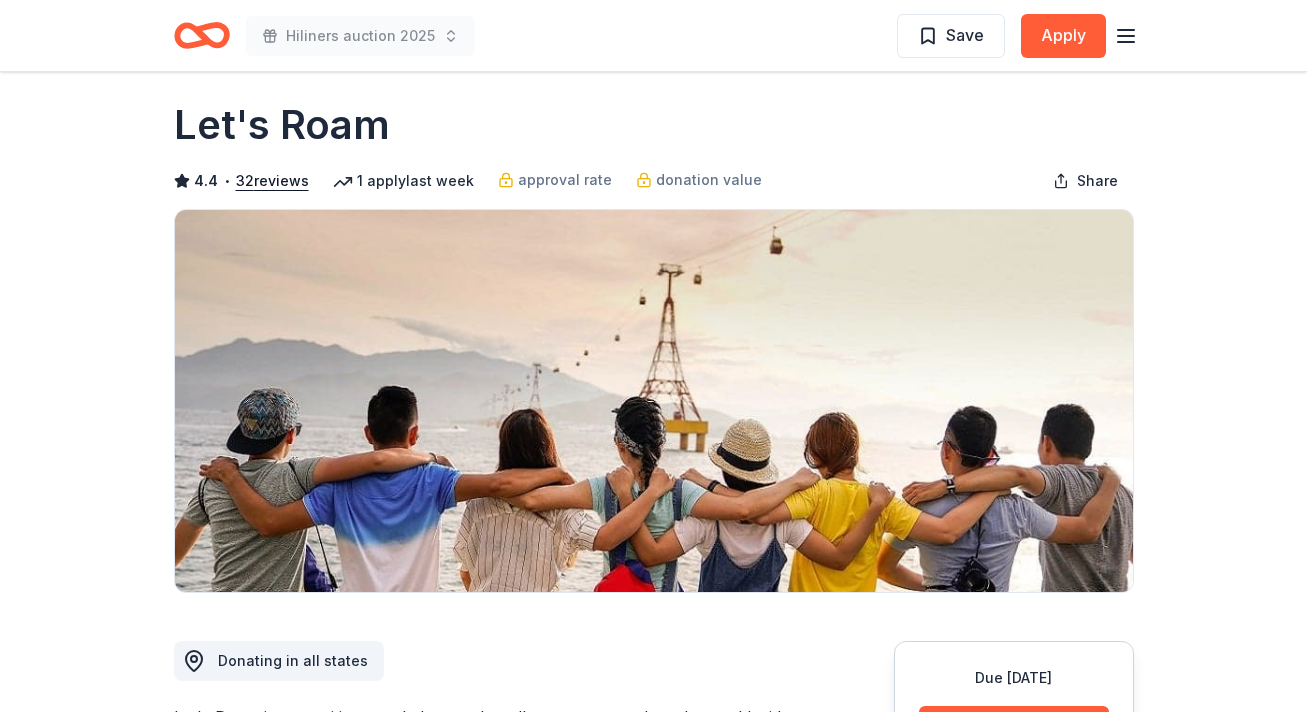 scroll, scrollTop: 0, scrollLeft: 0, axis: both 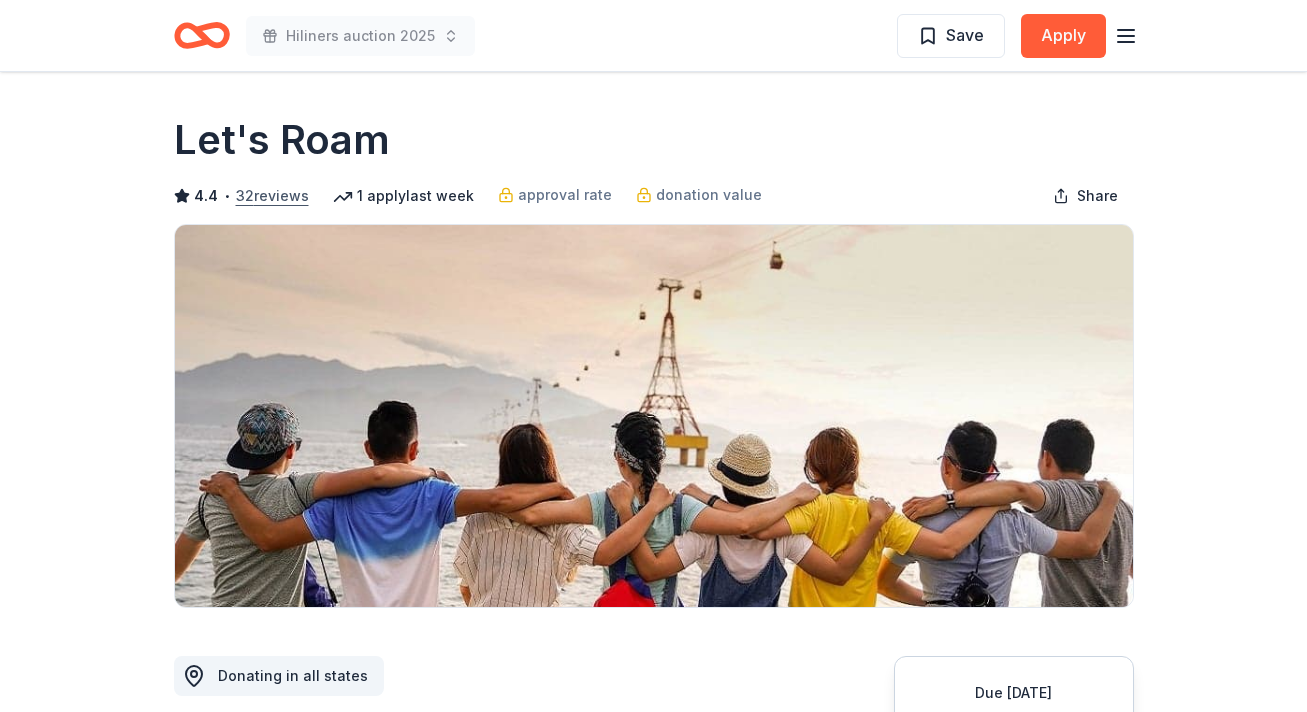 click on "32  reviews" at bounding box center [272, 196] 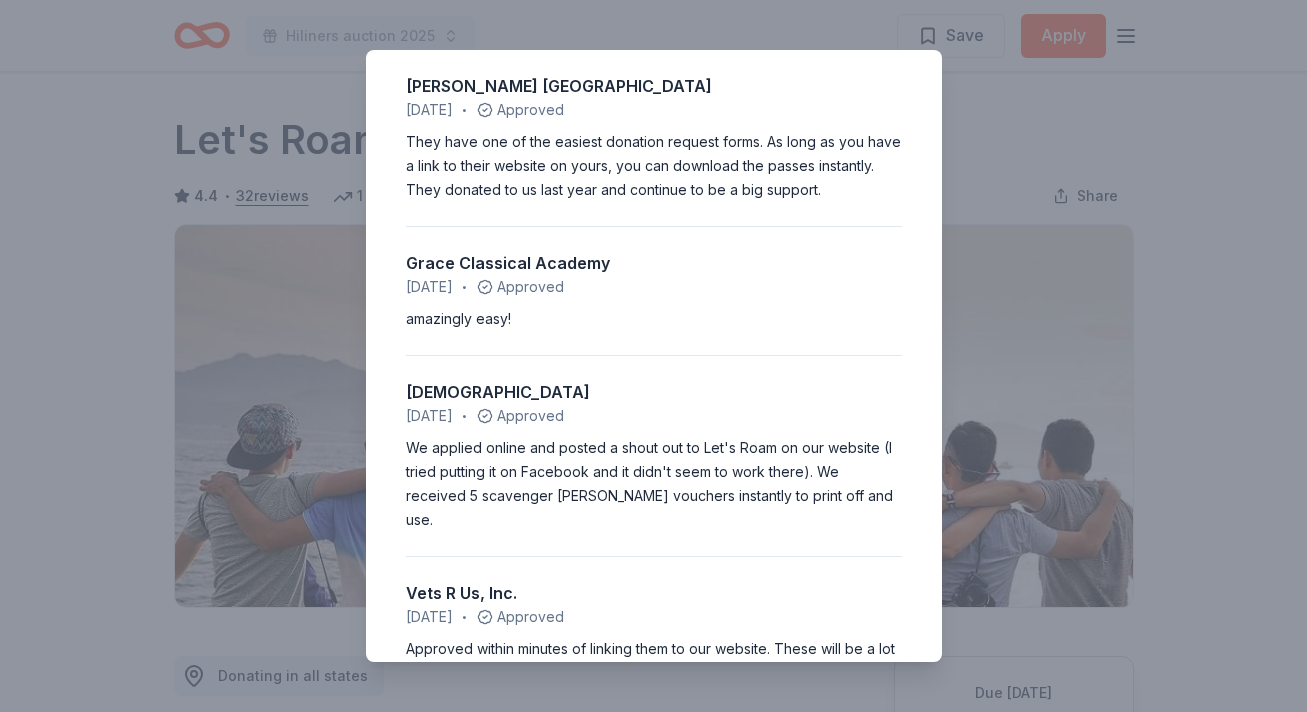 scroll, scrollTop: 1073, scrollLeft: 0, axis: vertical 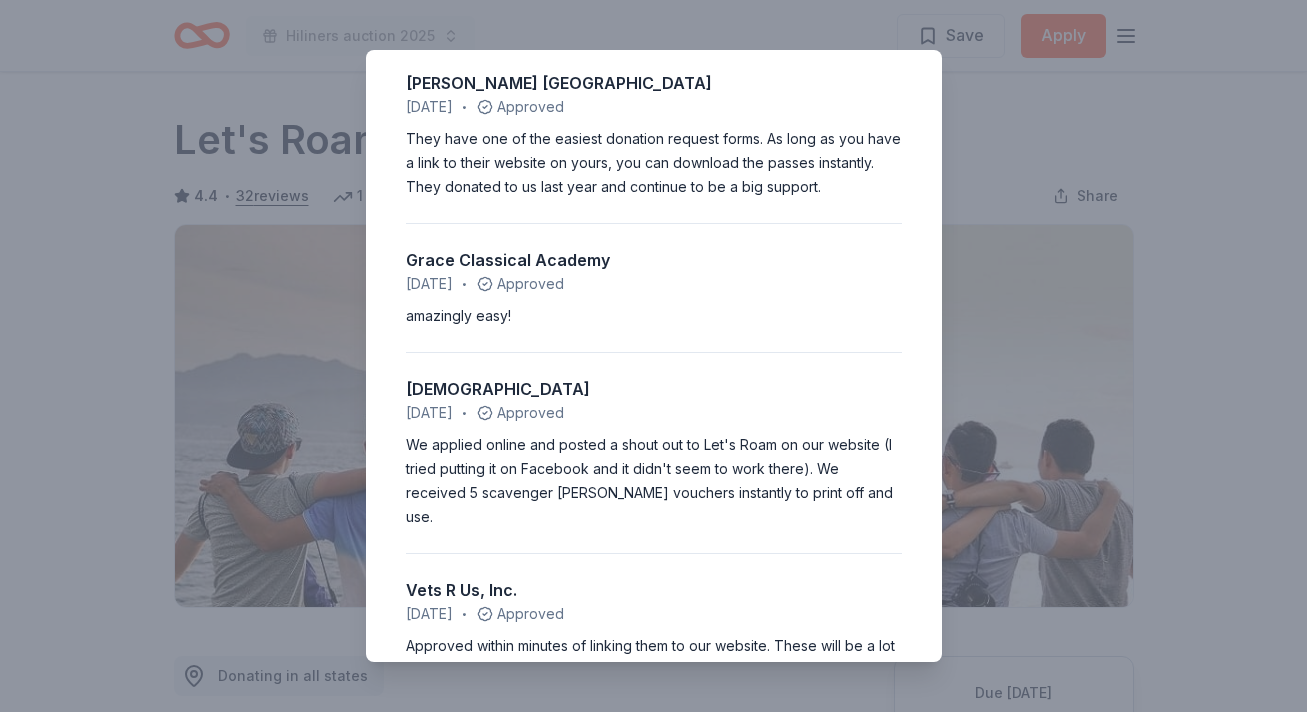 click on "4.4 • 32  reviews Community Cat Angels May 2025 • Approved Easy application.  Quick response.  Received 3 electronic certificates for Let's Roam scavenger hunts.  I didn't down load the certificates immediately and then could not figure out how to get back to them.  Staff walked me through retrieving them. YOU Life Skills and Leadership Educational Foundation  April 2025 • Approved The customer support was invaluable, and the donation was immediate. Campbell CERT-Taste of Campbell January 2025 • Approved Very easy donor to work with. Received almost immediate approval and the tickets are digitally sent, so you have immediate access to the donation. Thank you Let's Roam! Quincy Public Schools Foundation November 2024 • Approved Very fast and easy to implement. Guardians of the Ribbon Central NJ Pink Heals August 2024 • Approved Very easy process! Used for our annual tricky tray the winners were very excited about planning an outing. Thank you, Let’s Roam! Cathys Place of Charlotte County • •" at bounding box center (653, 356) 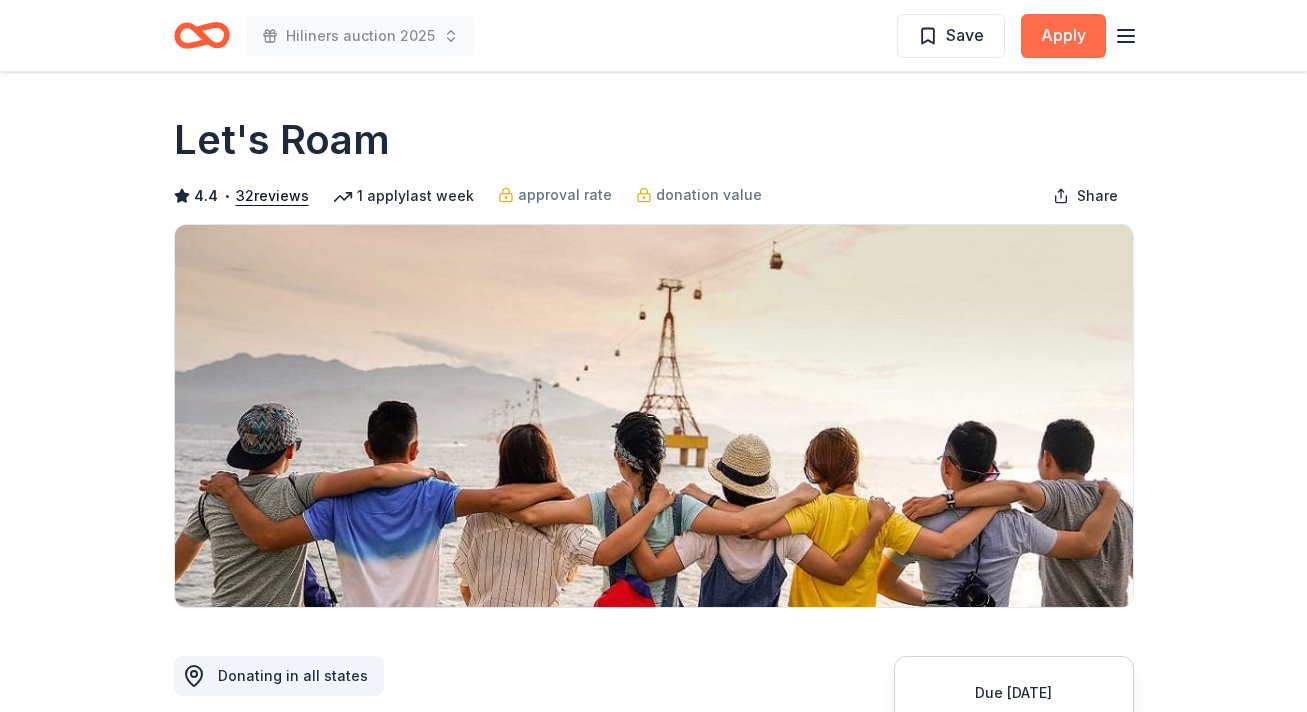 click on "Apply" at bounding box center [1063, 36] 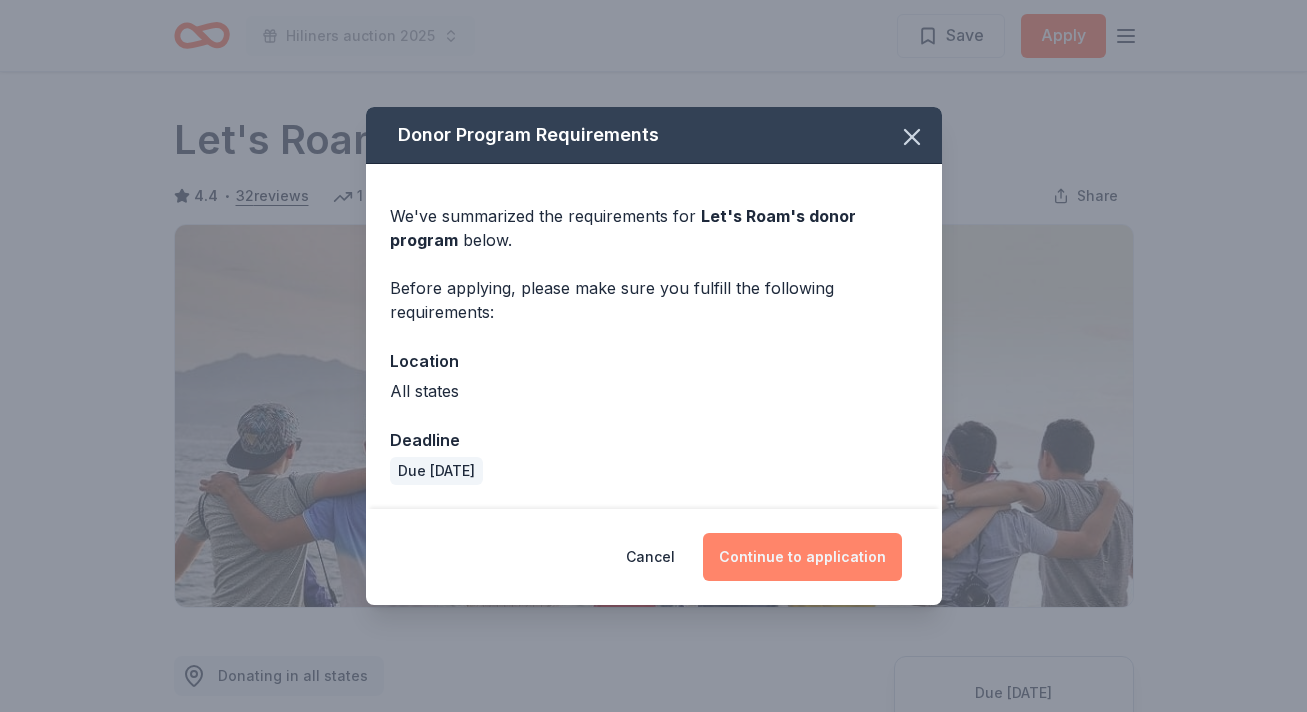 click on "Continue to application" at bounding box center [802, 557] 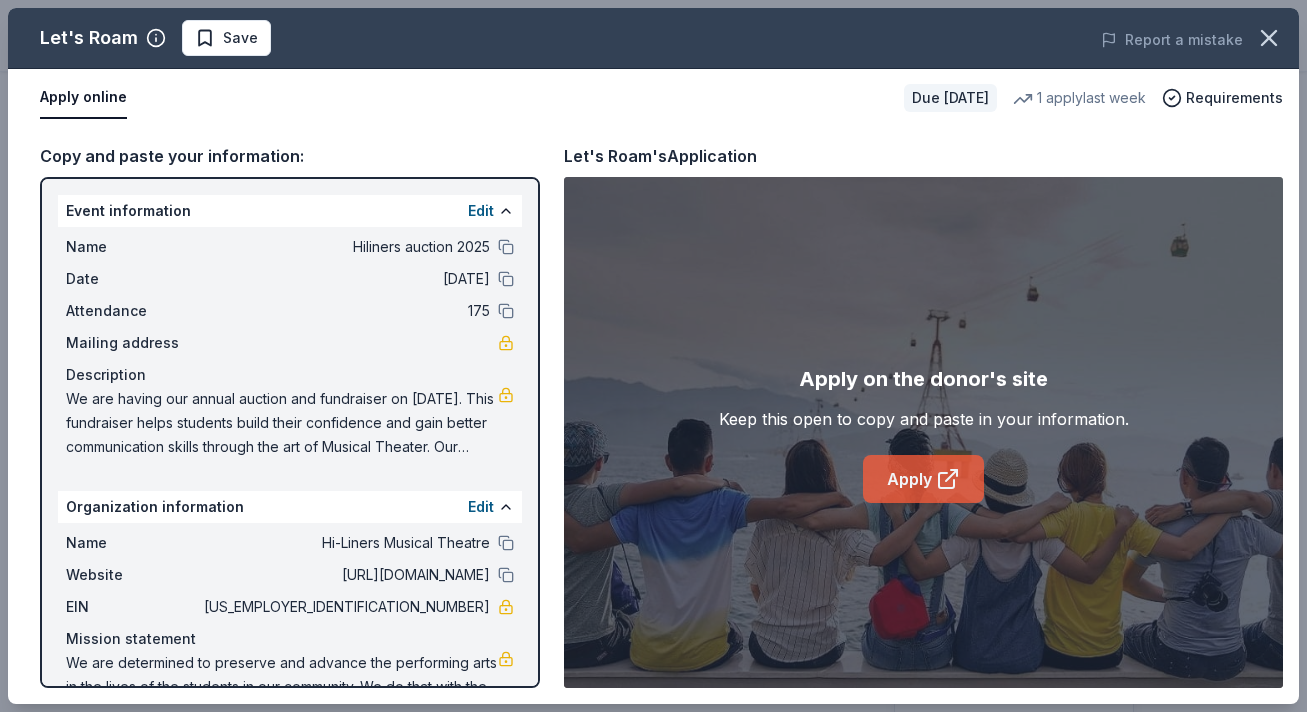 click on "Apply" at bounding box center [923, 479] 